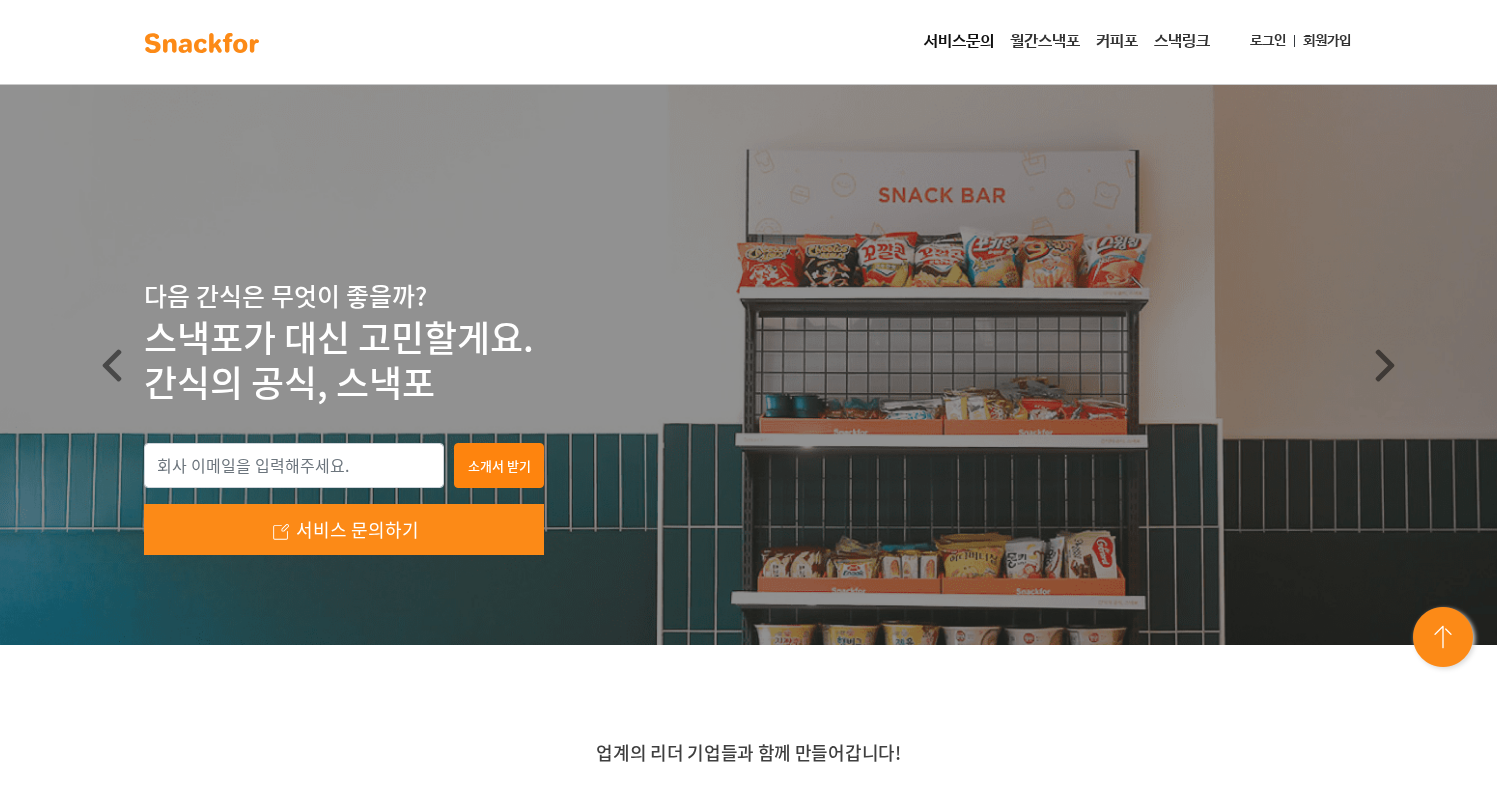 scroll, scrollTop: 0, scrollLeft: 0, axis: both 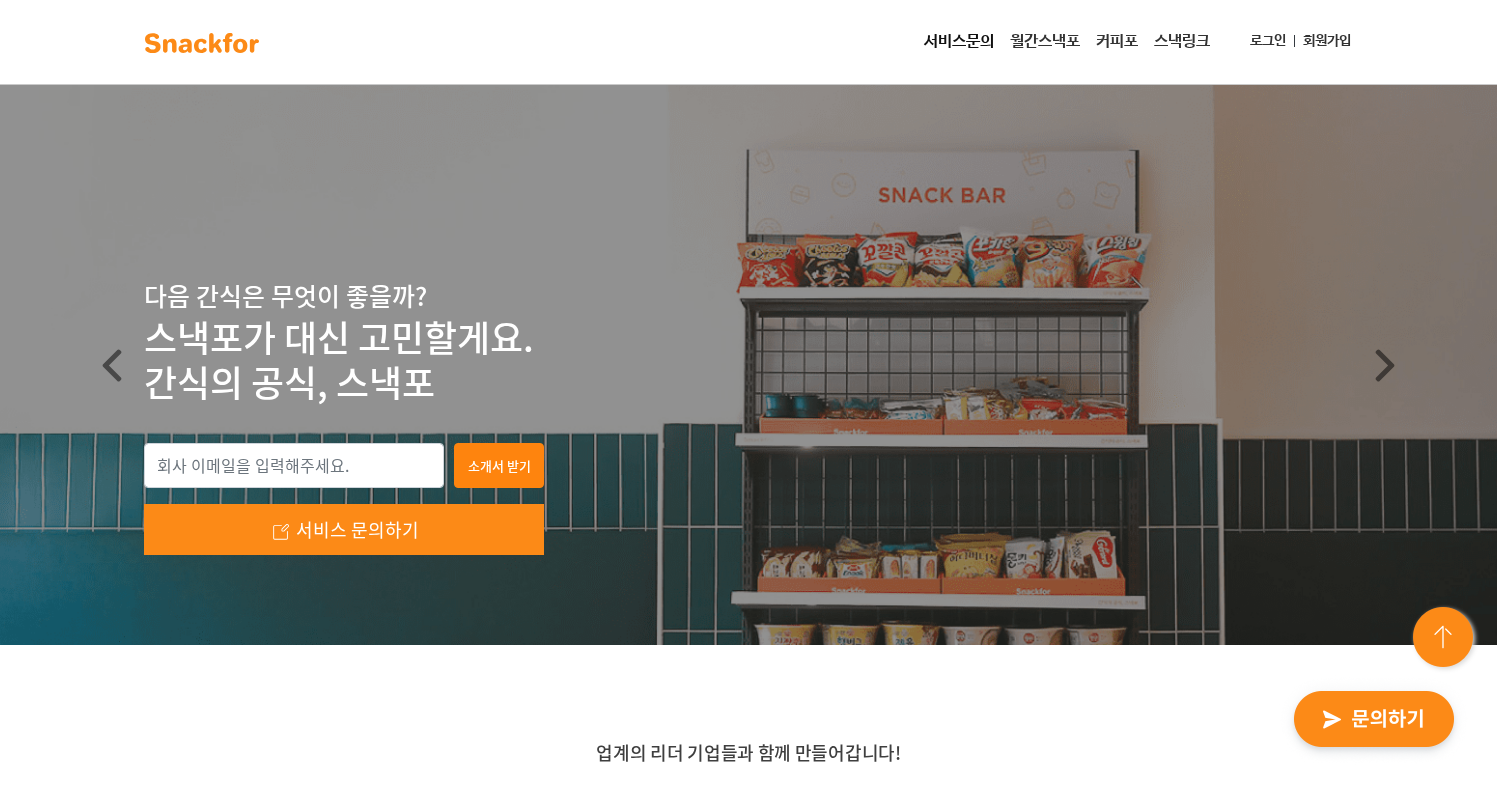 click on "월간스낵포" at bounding box center [1045, 42] 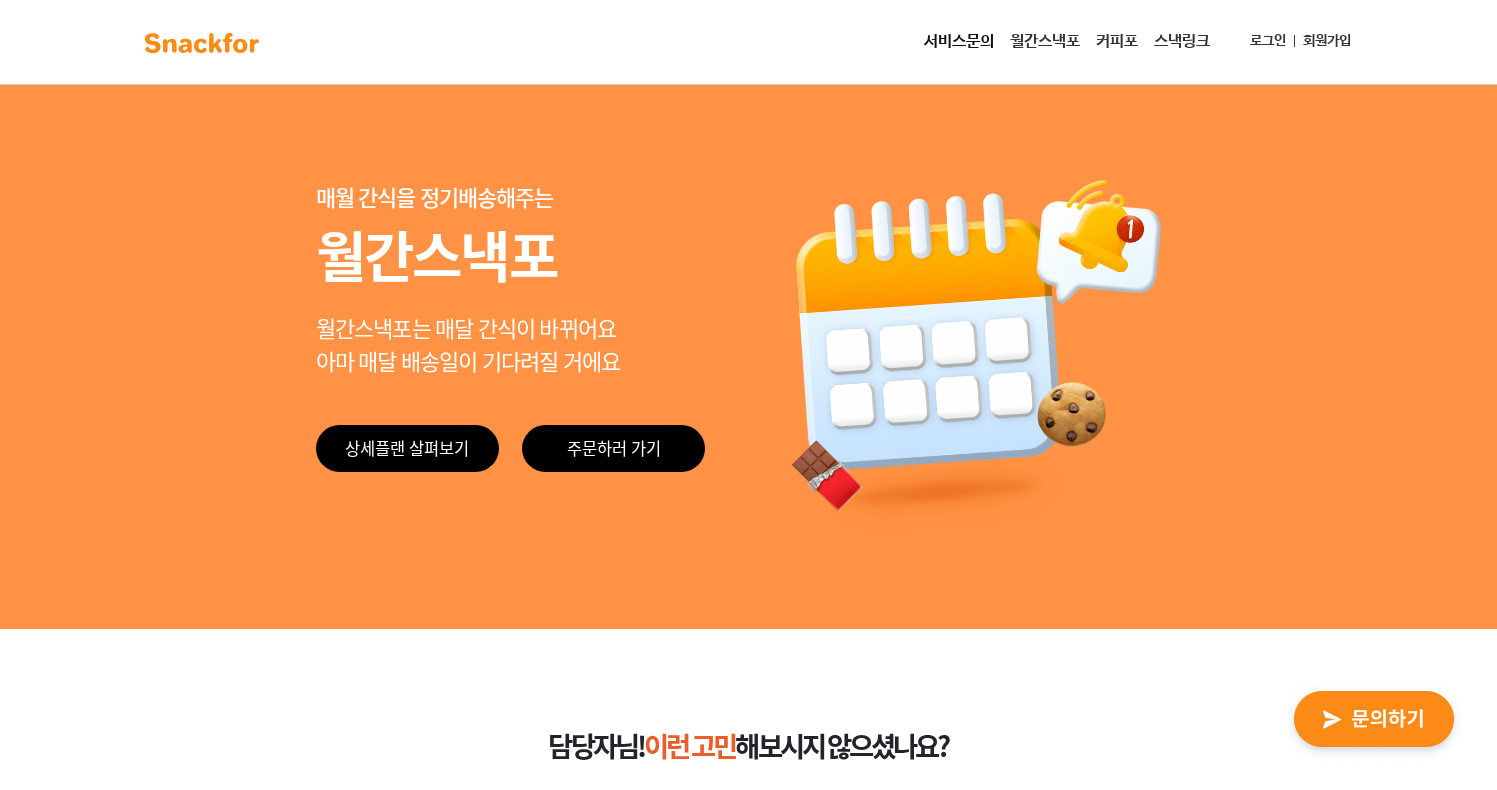 scroll, scrollTop: 0, scrollLeft: 0, axis: both 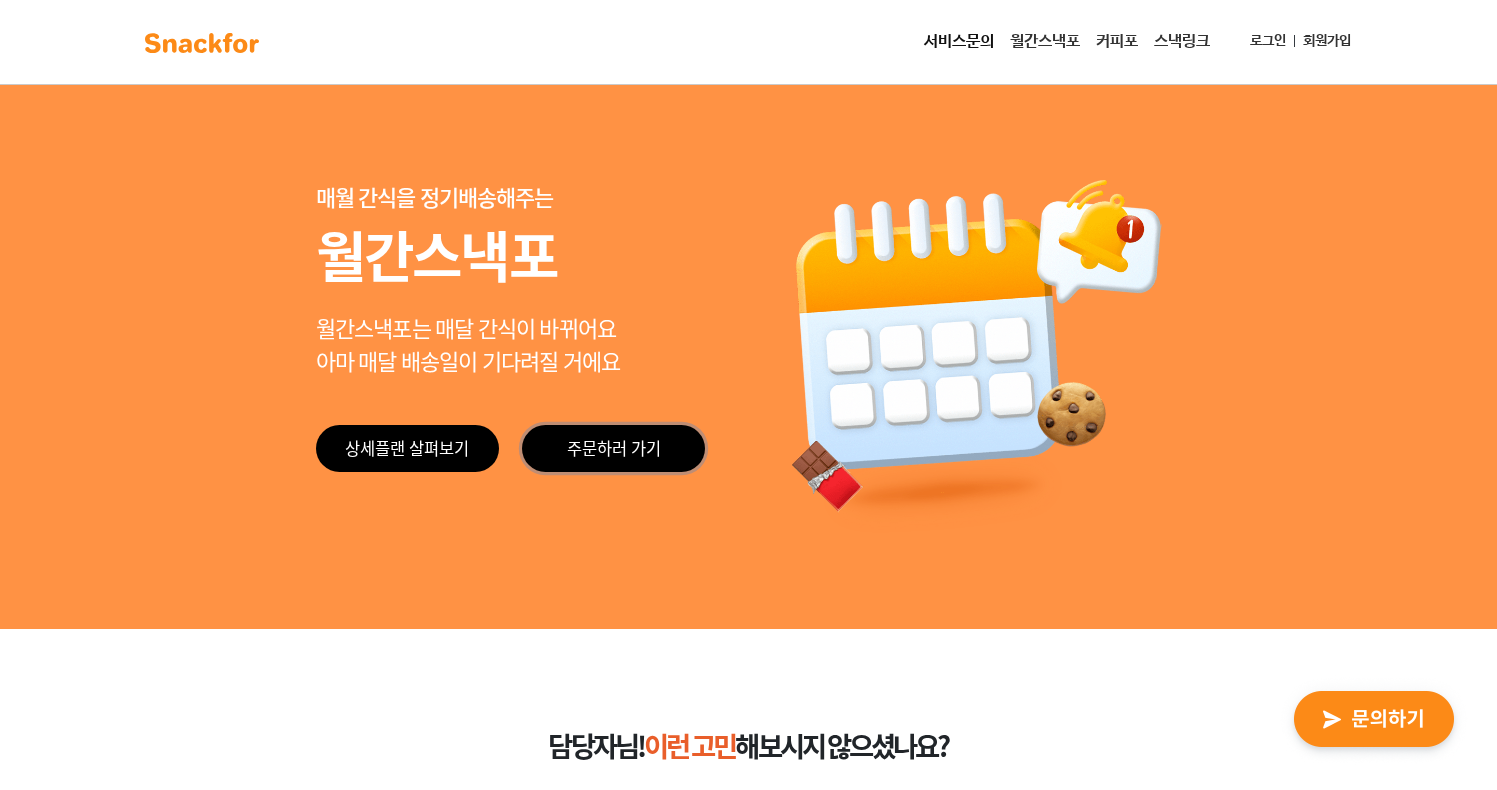 click on "주문하러 가기" at bounding box center [613, 448] 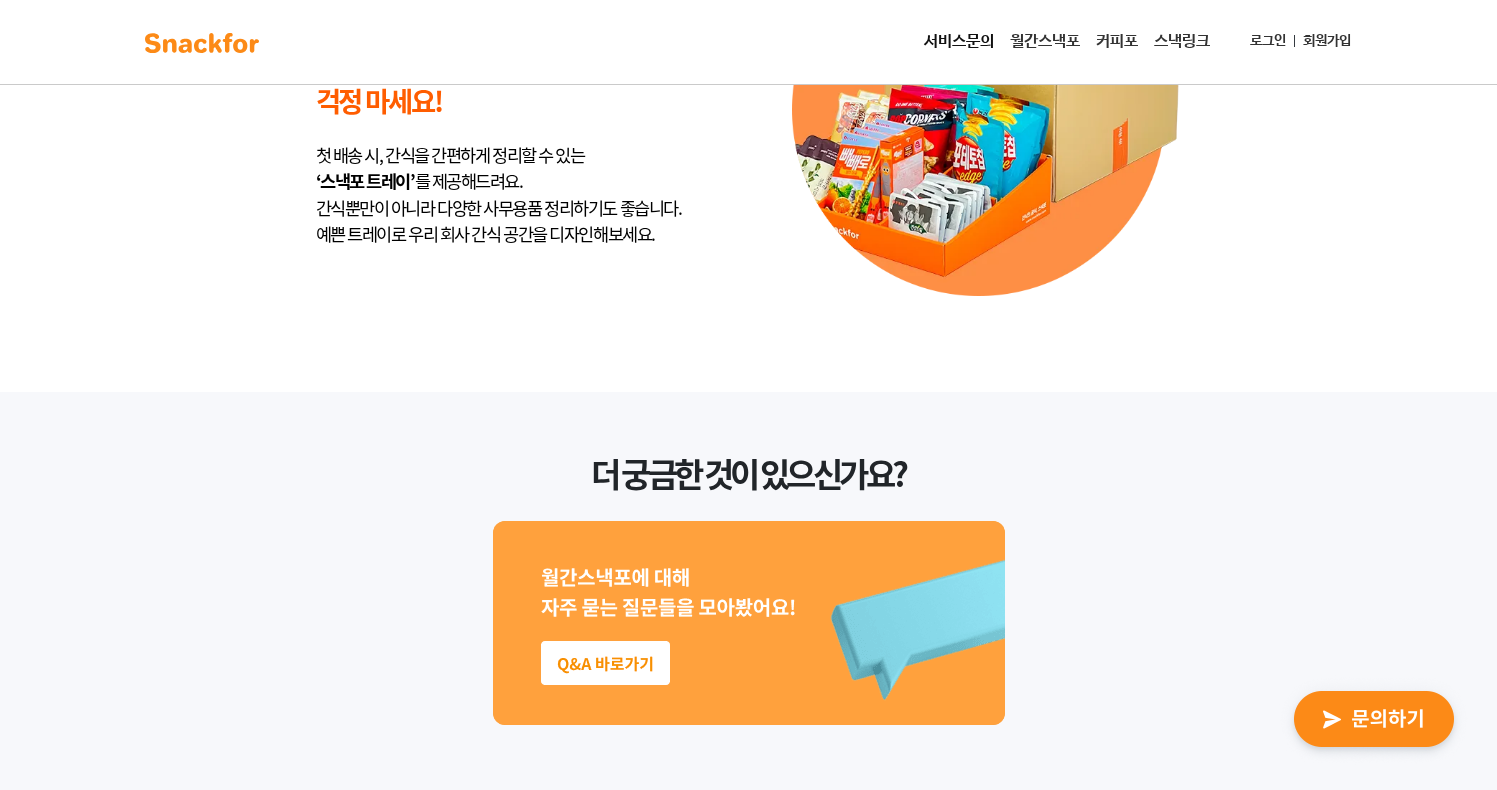 scroll, scrollTop: 5347, scrollLeft: 0, axis: vertical 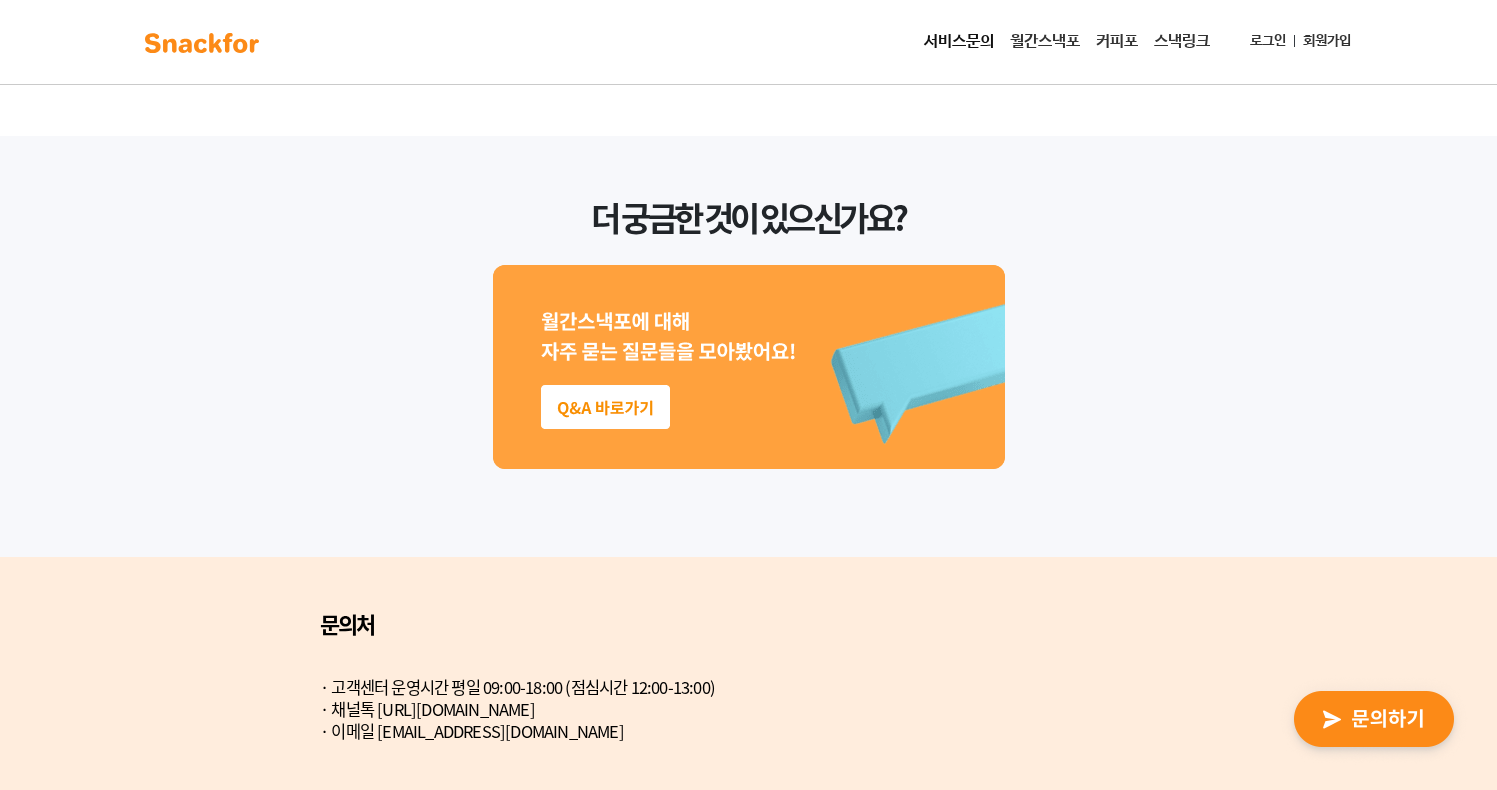 click at bounding box center (749, 367) 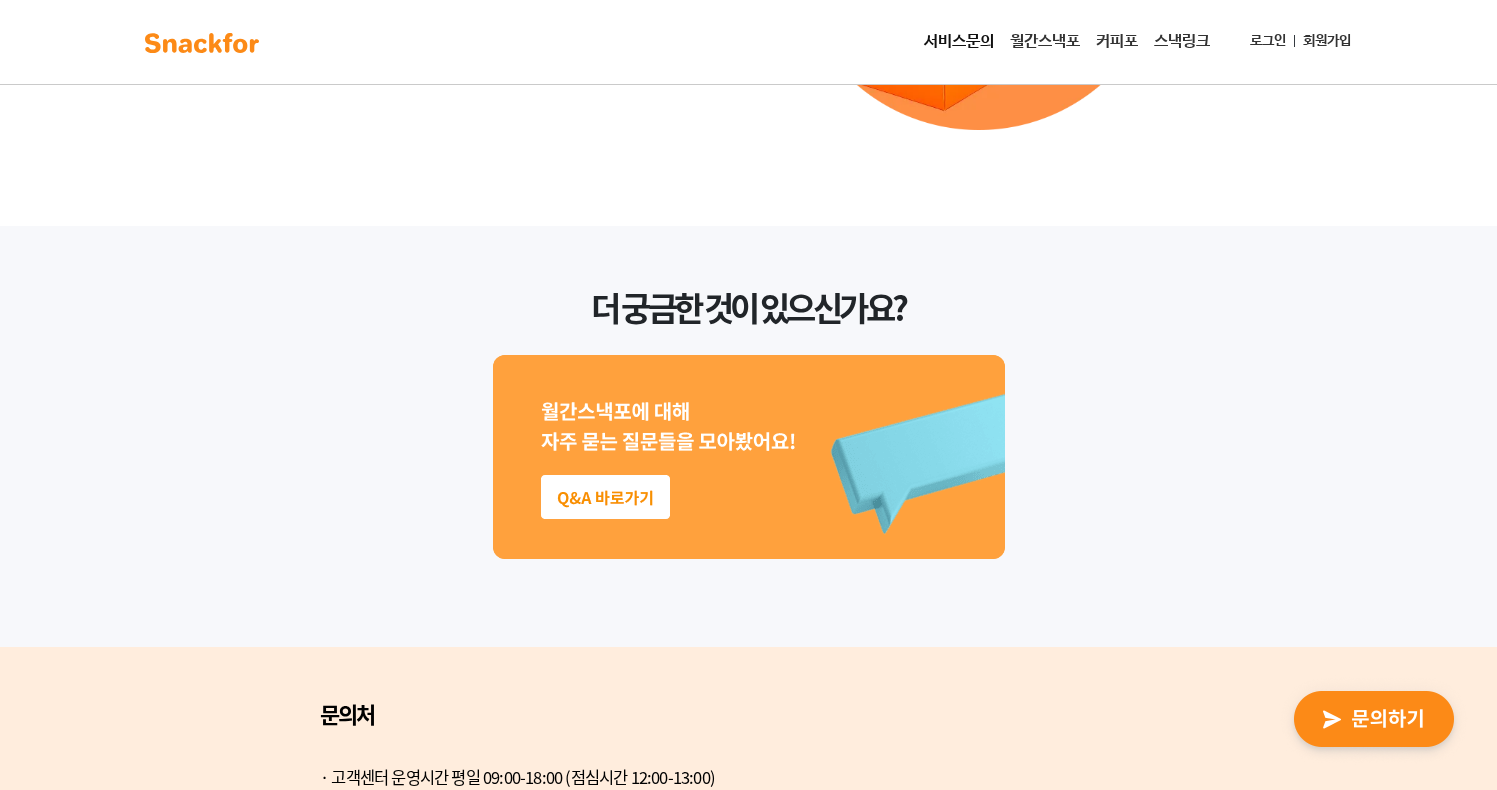 scroll, scrollTop: 5153, scrollLeft: 0, axis: vertical 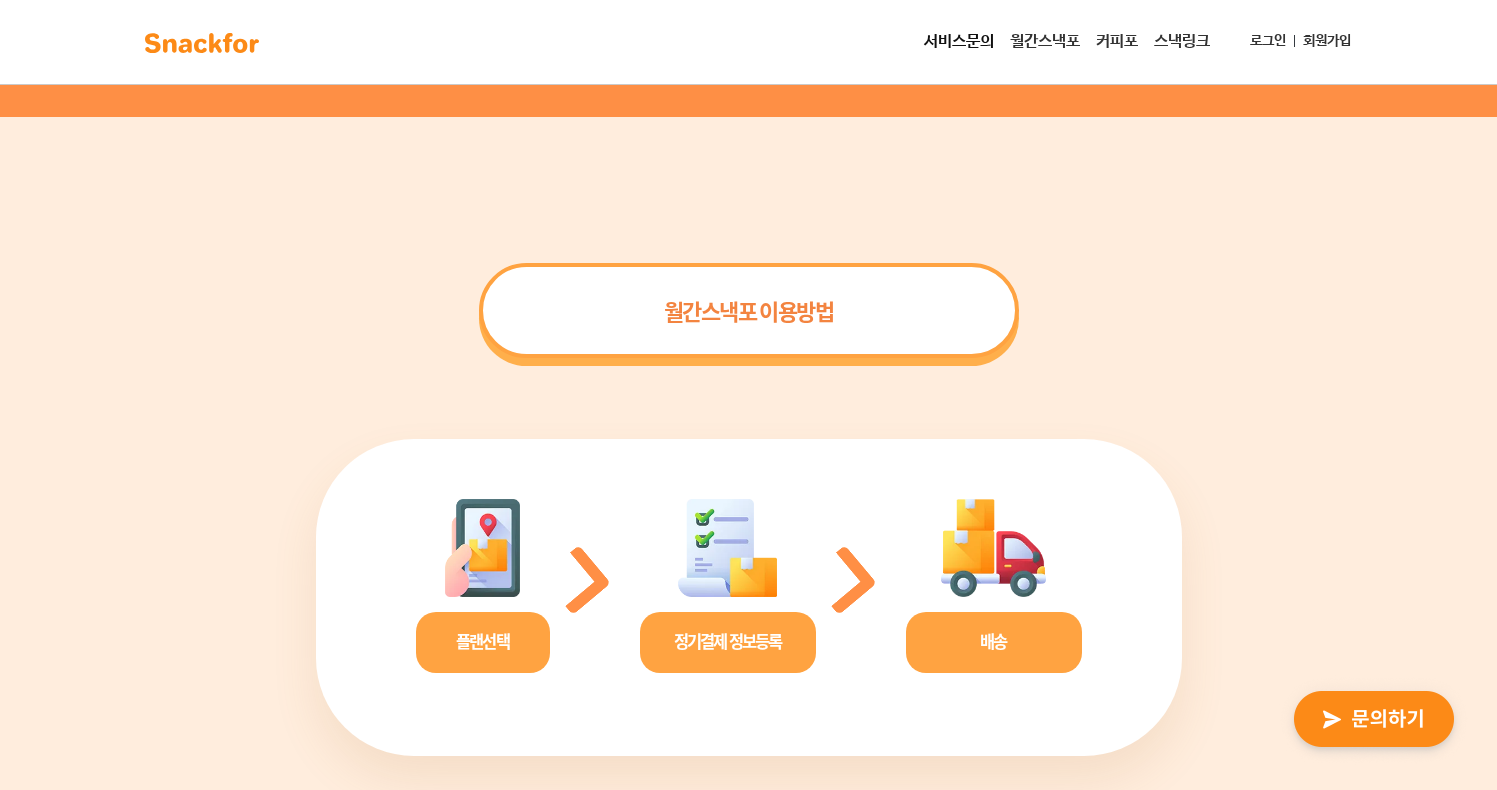 click at bounding box center [1374, 720] 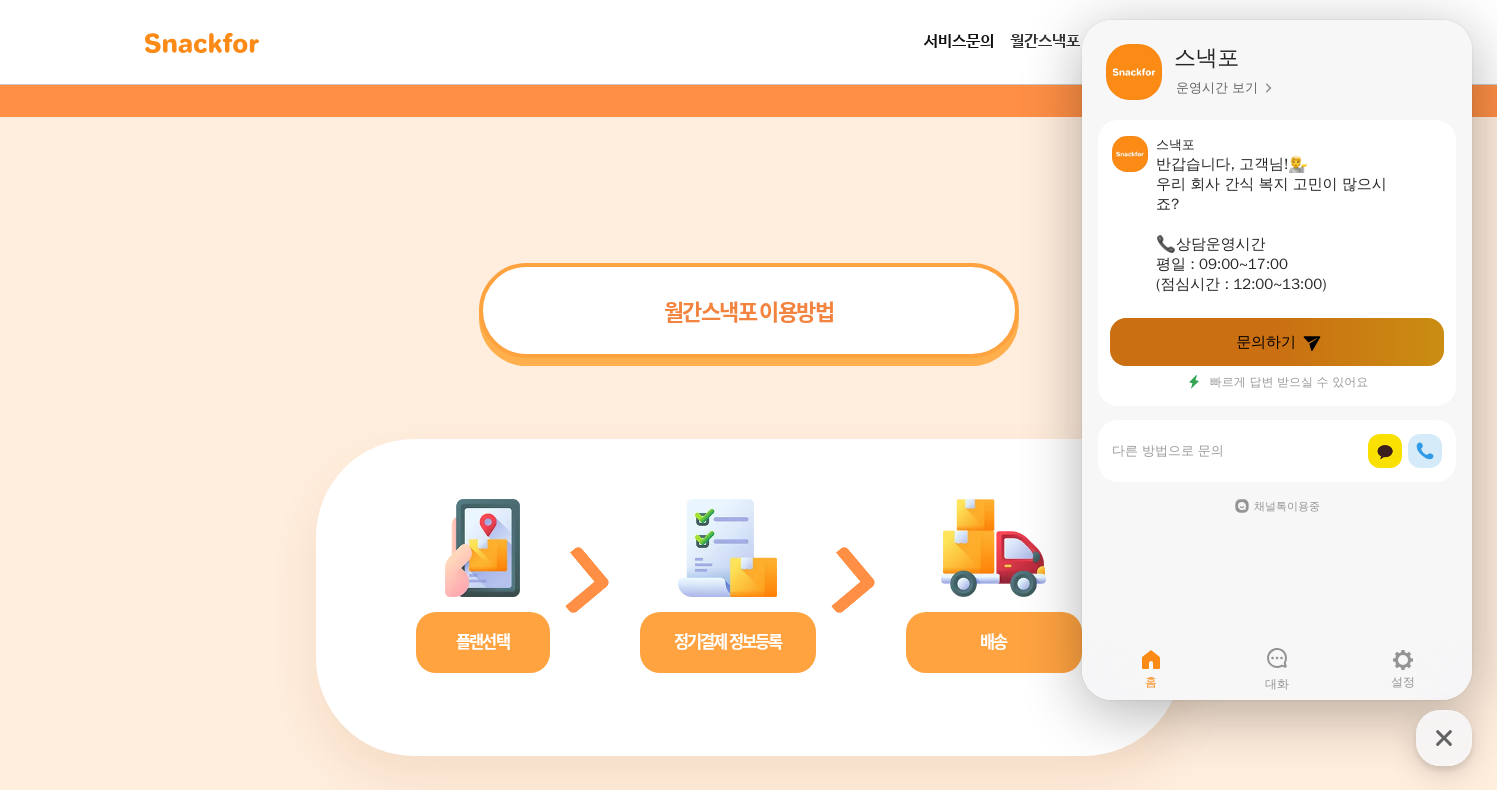 click on "문의하기" at bounding box center [1277, 342] 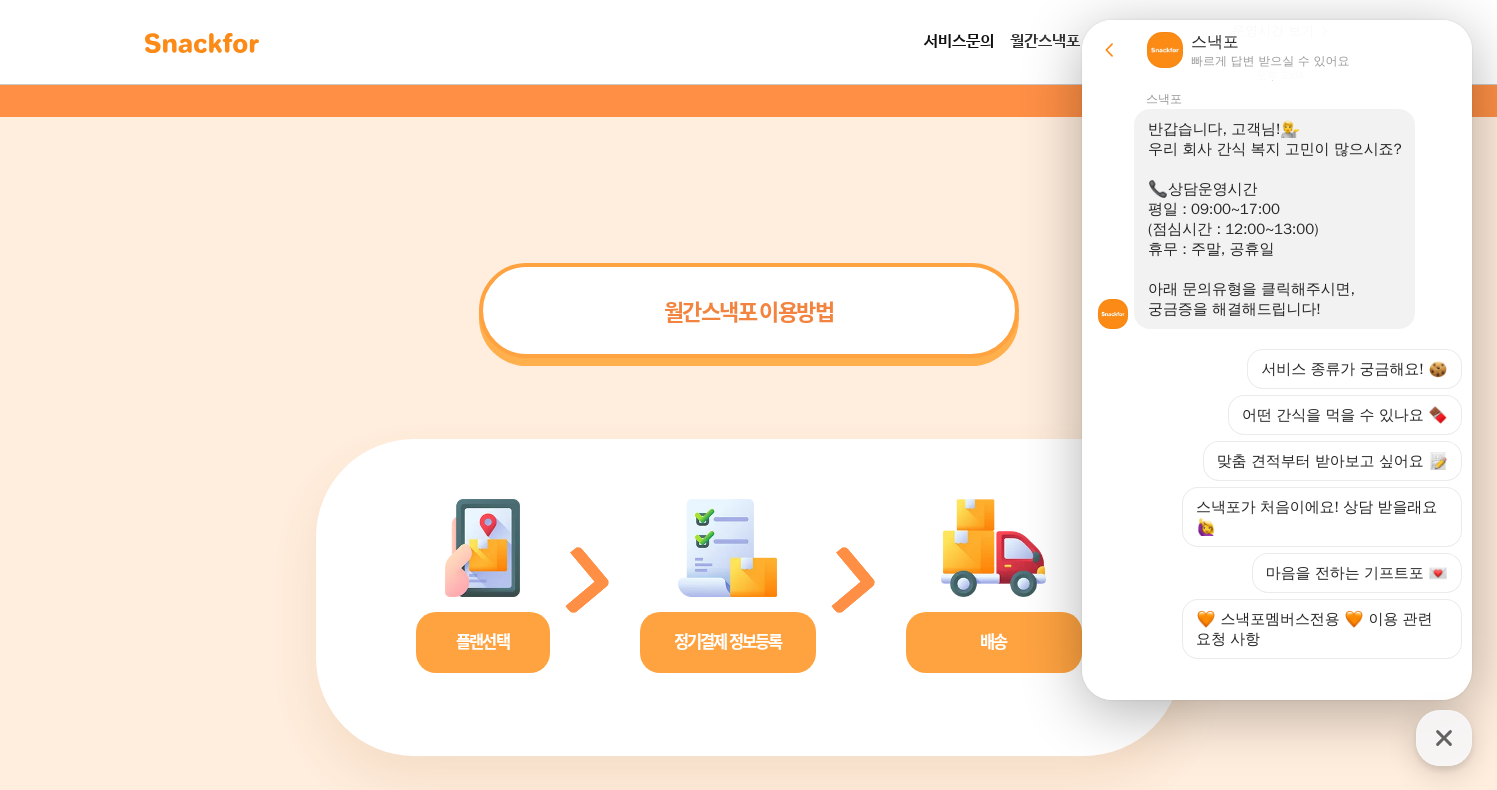 scroll, scrollTop: 258, scrollLeft: 0, axis: vertical 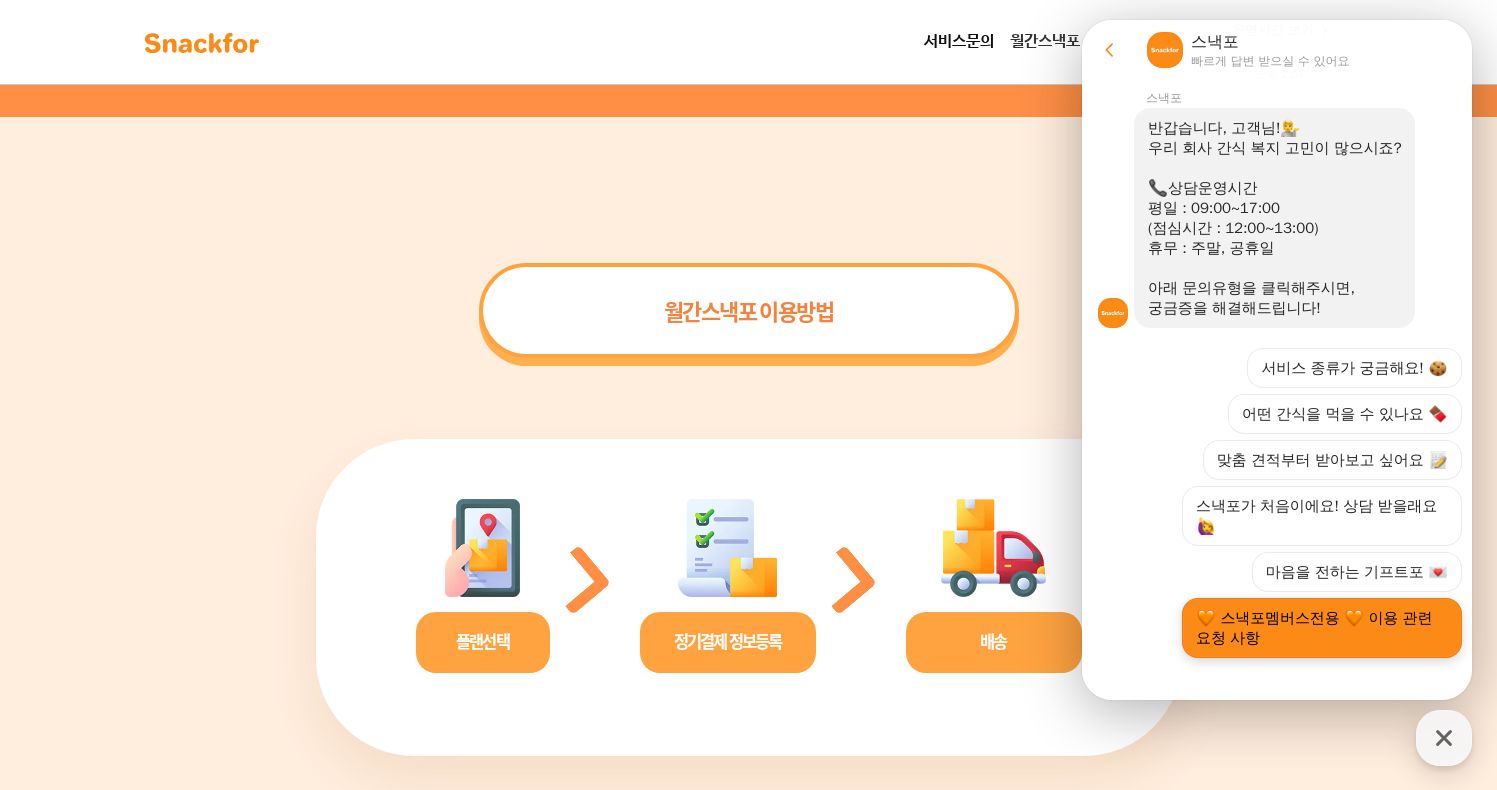 click on "스낵포멤버스전용      이용 관련 요청 사항" at bounding box center (1322, 628) 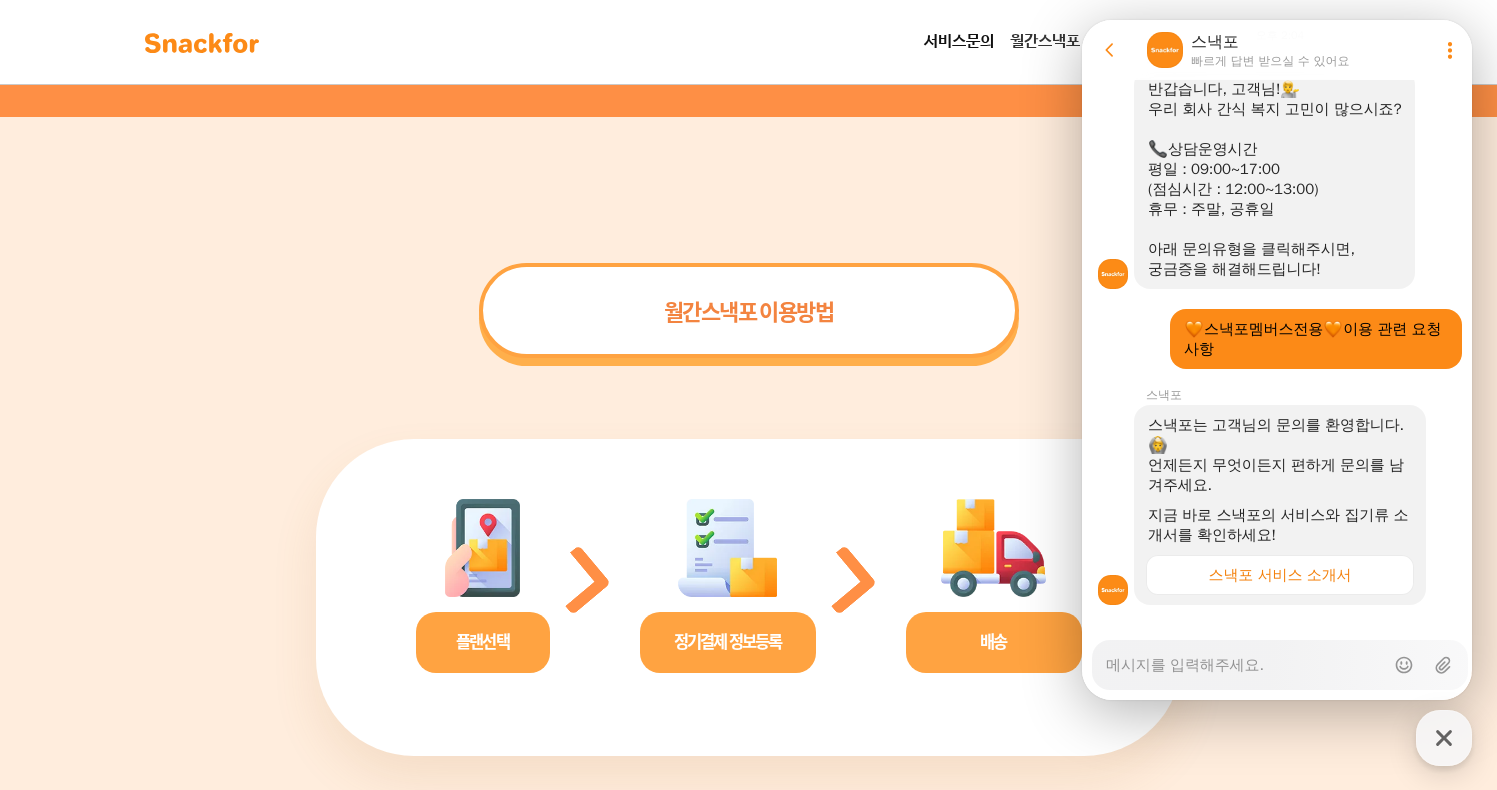 scroll, scrollTop: 304, scrollLeft: 0, axis: vertical 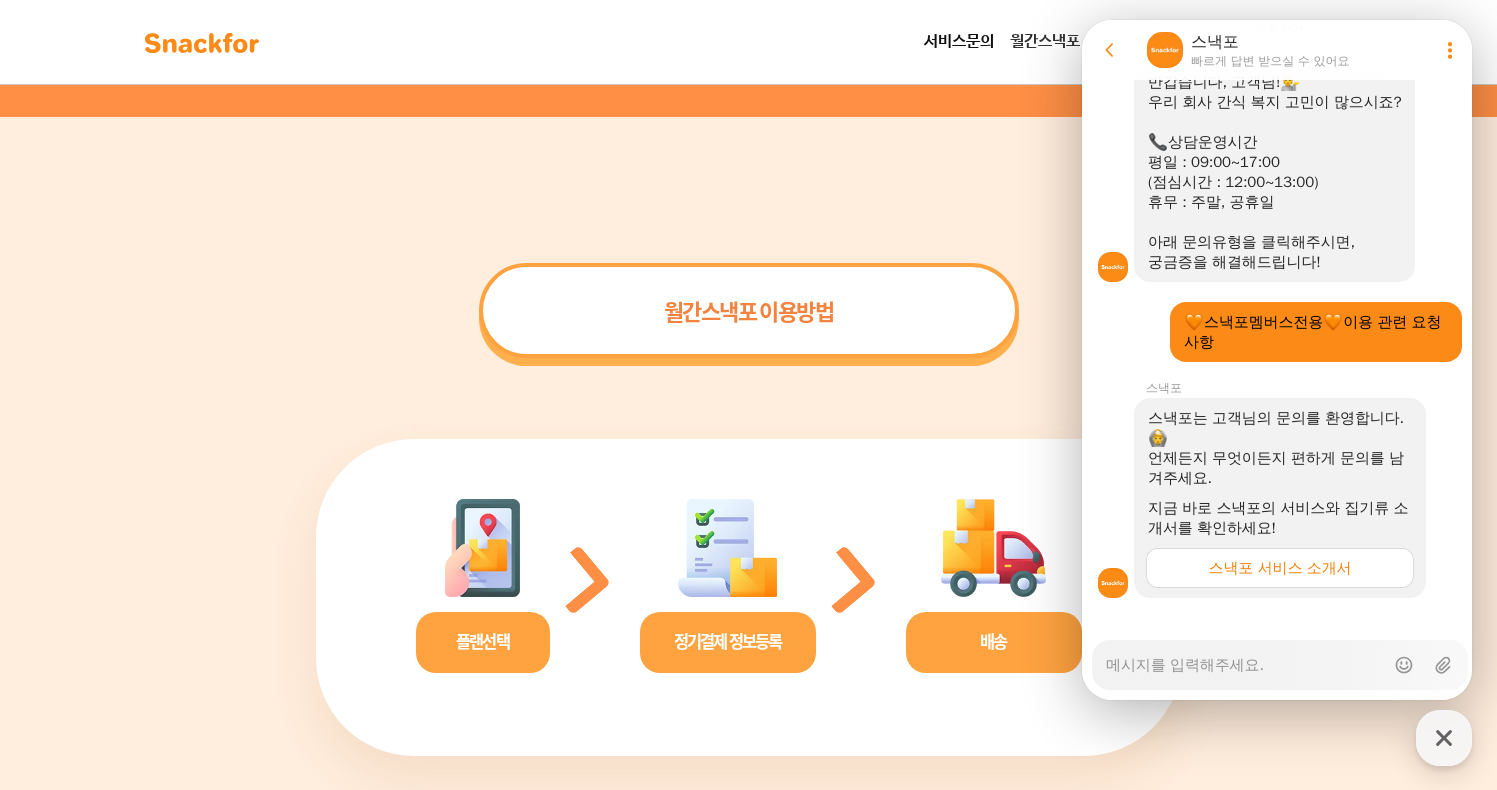 click on "스낵포 서비스 소개서" at bounding box center [1280, 568] 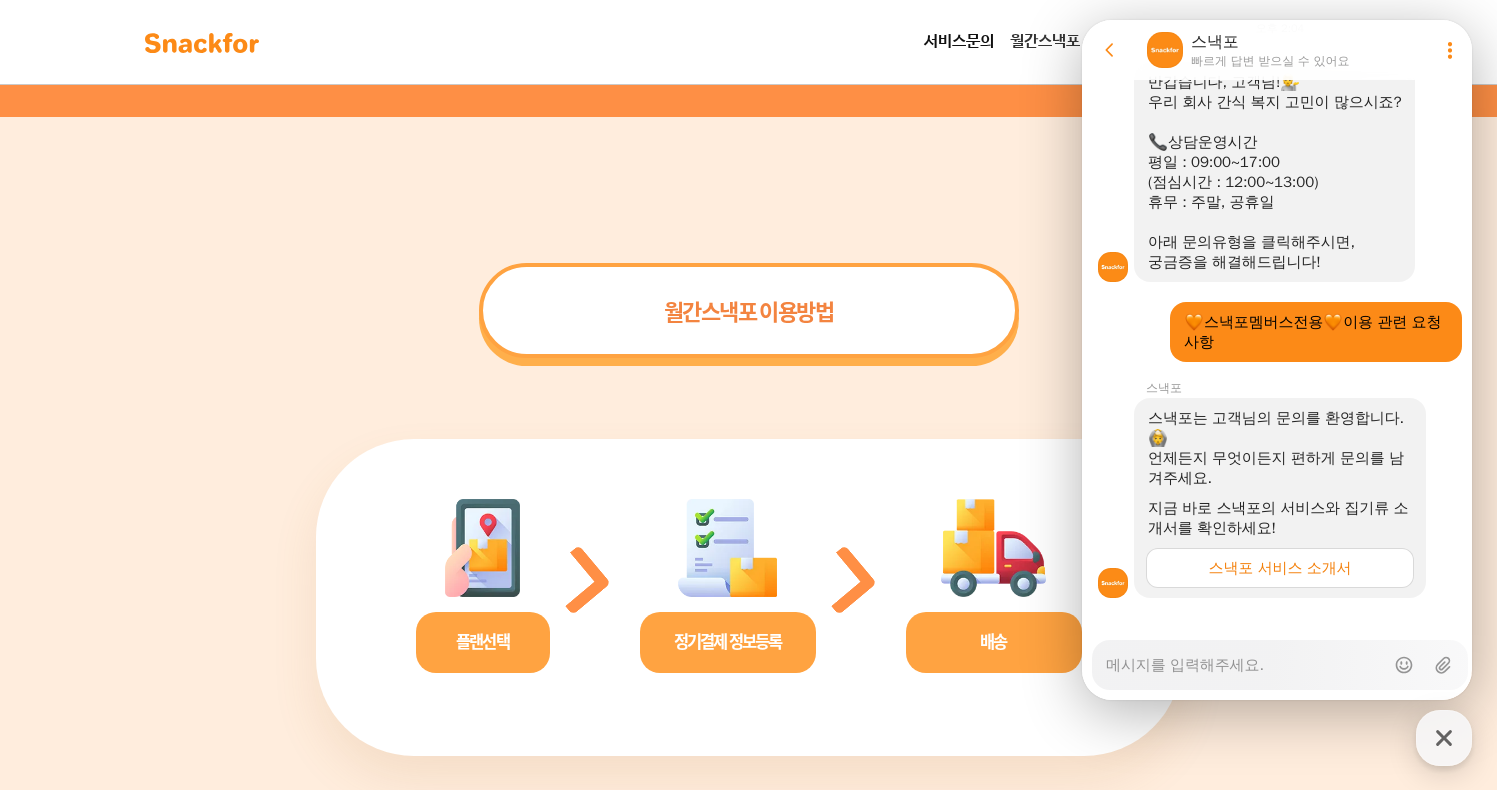 type on "x" 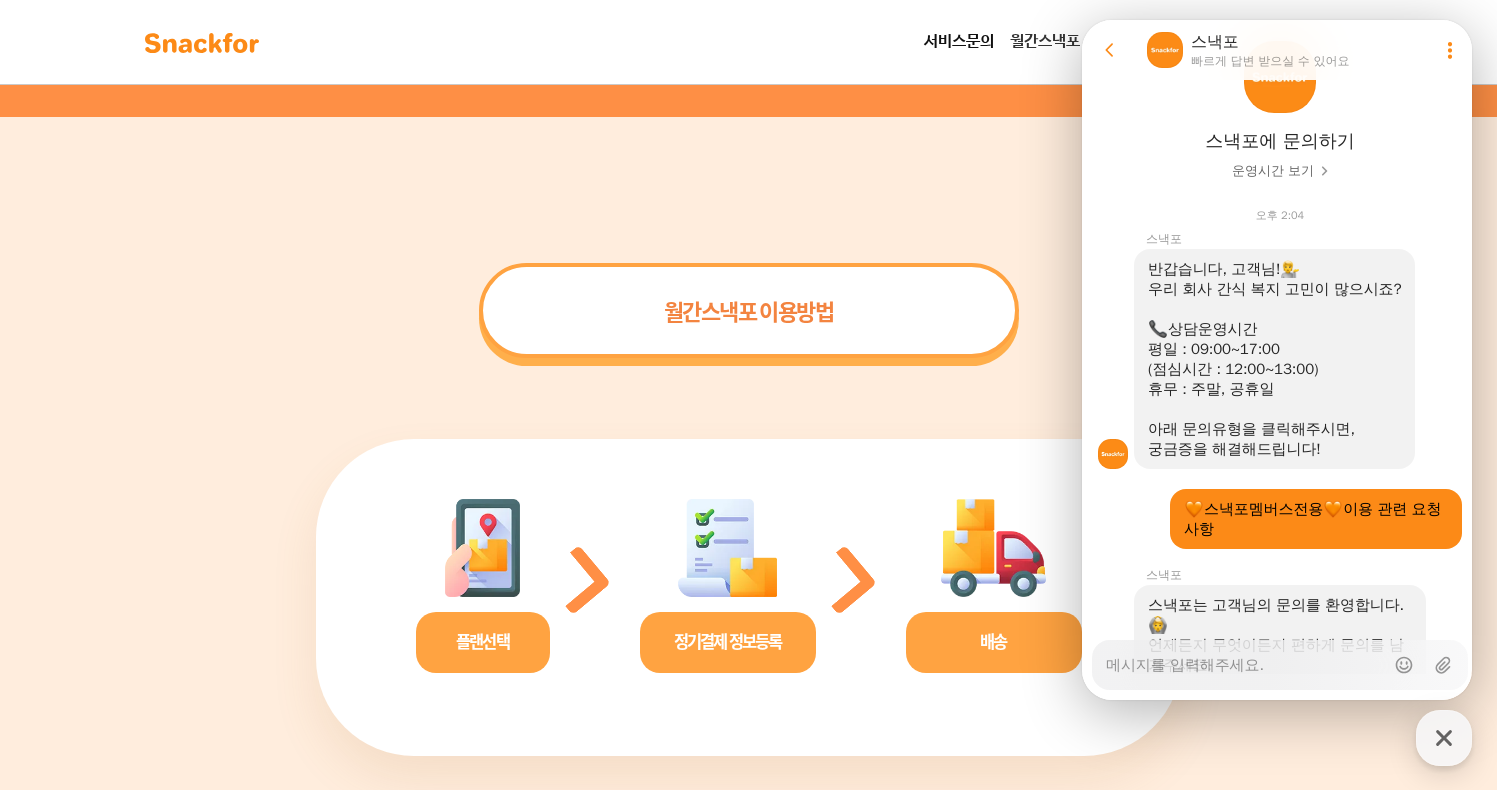 scroll, scrollTop: 115, scrollLeft: 0, axis: vertical 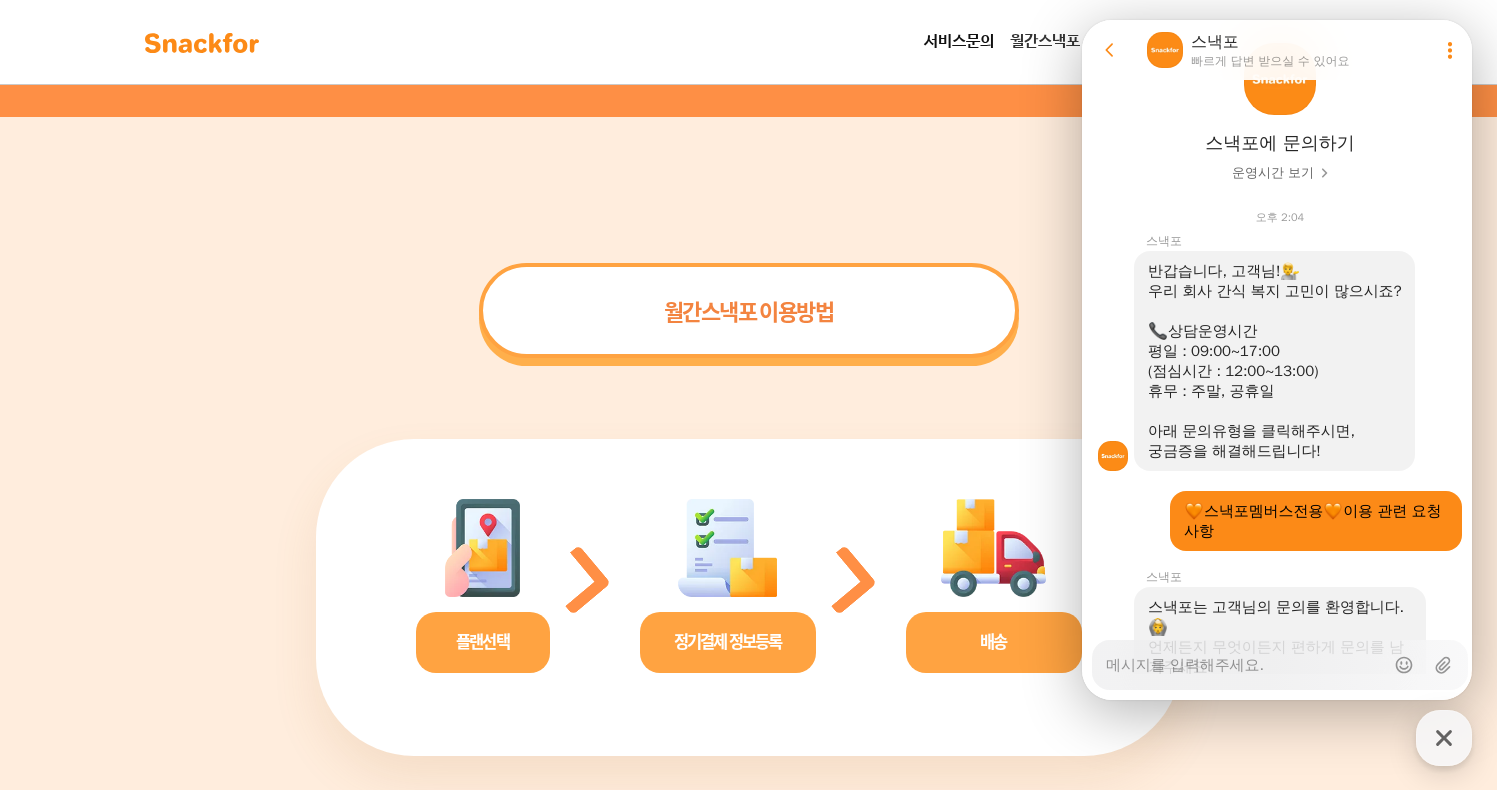 click 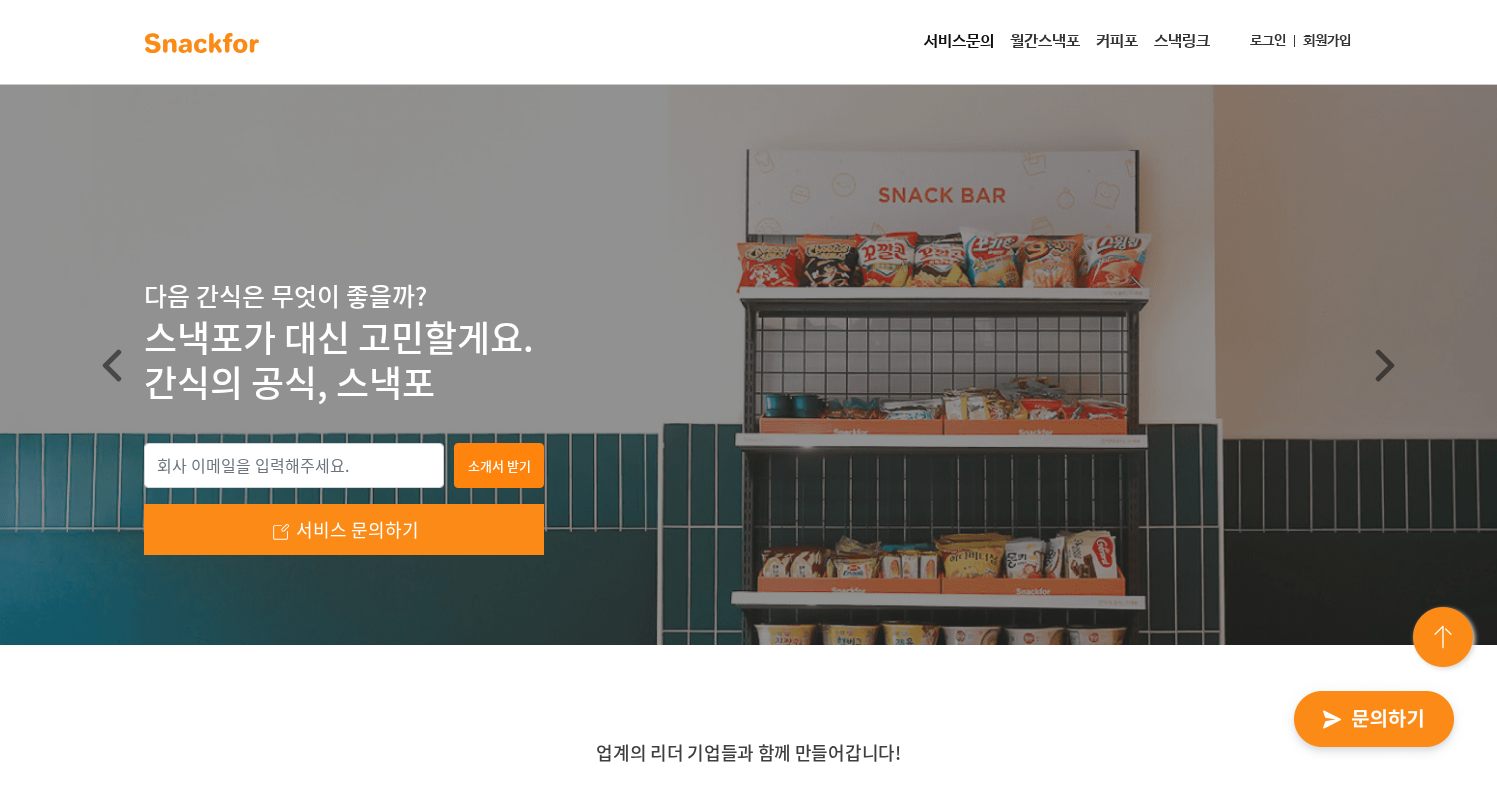 scroll, scrollTop: 0, scrollLeft: 0, axis: both 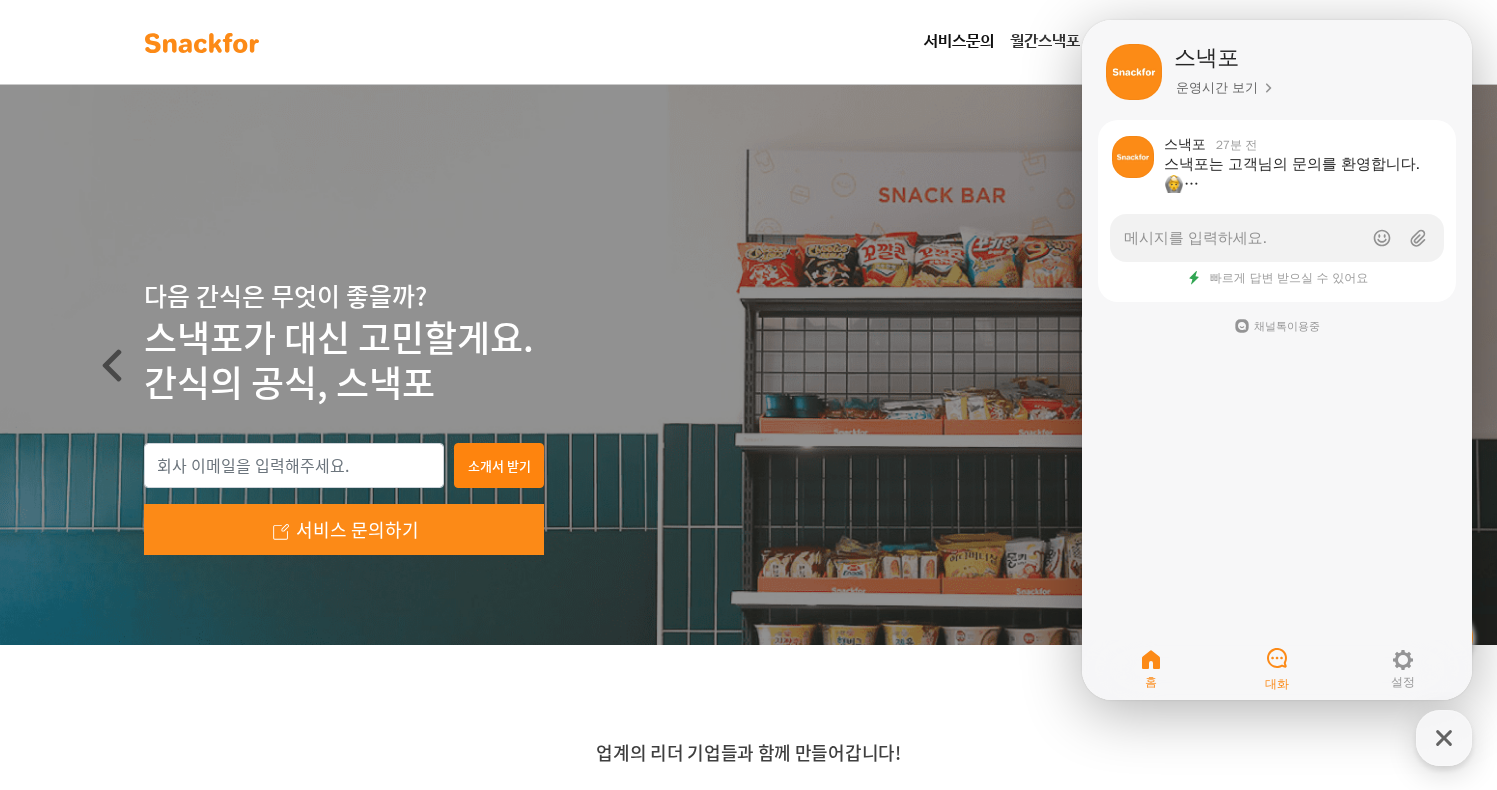 click 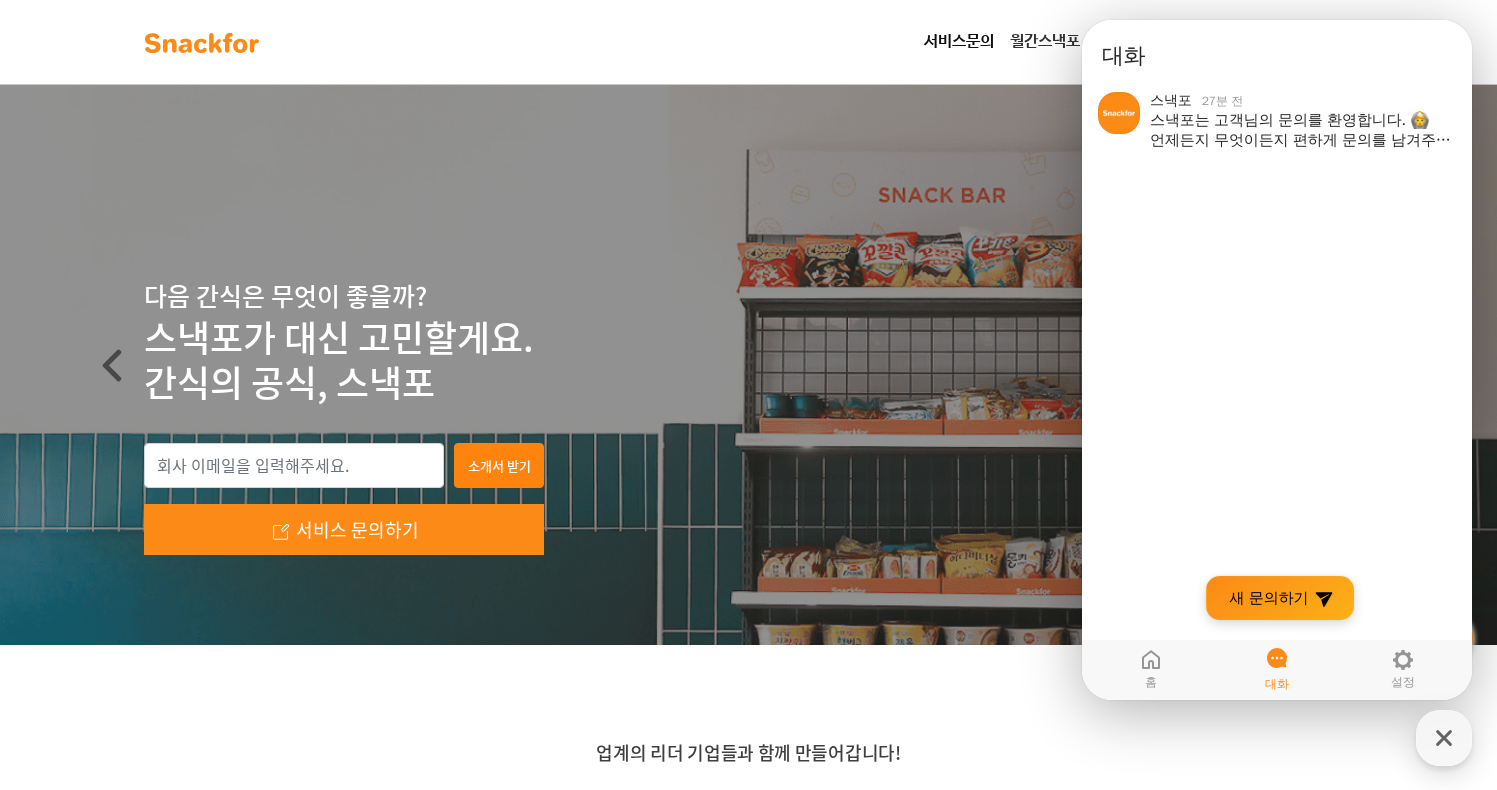 click on "새 문의하기" at bounding box center (1269, 598) 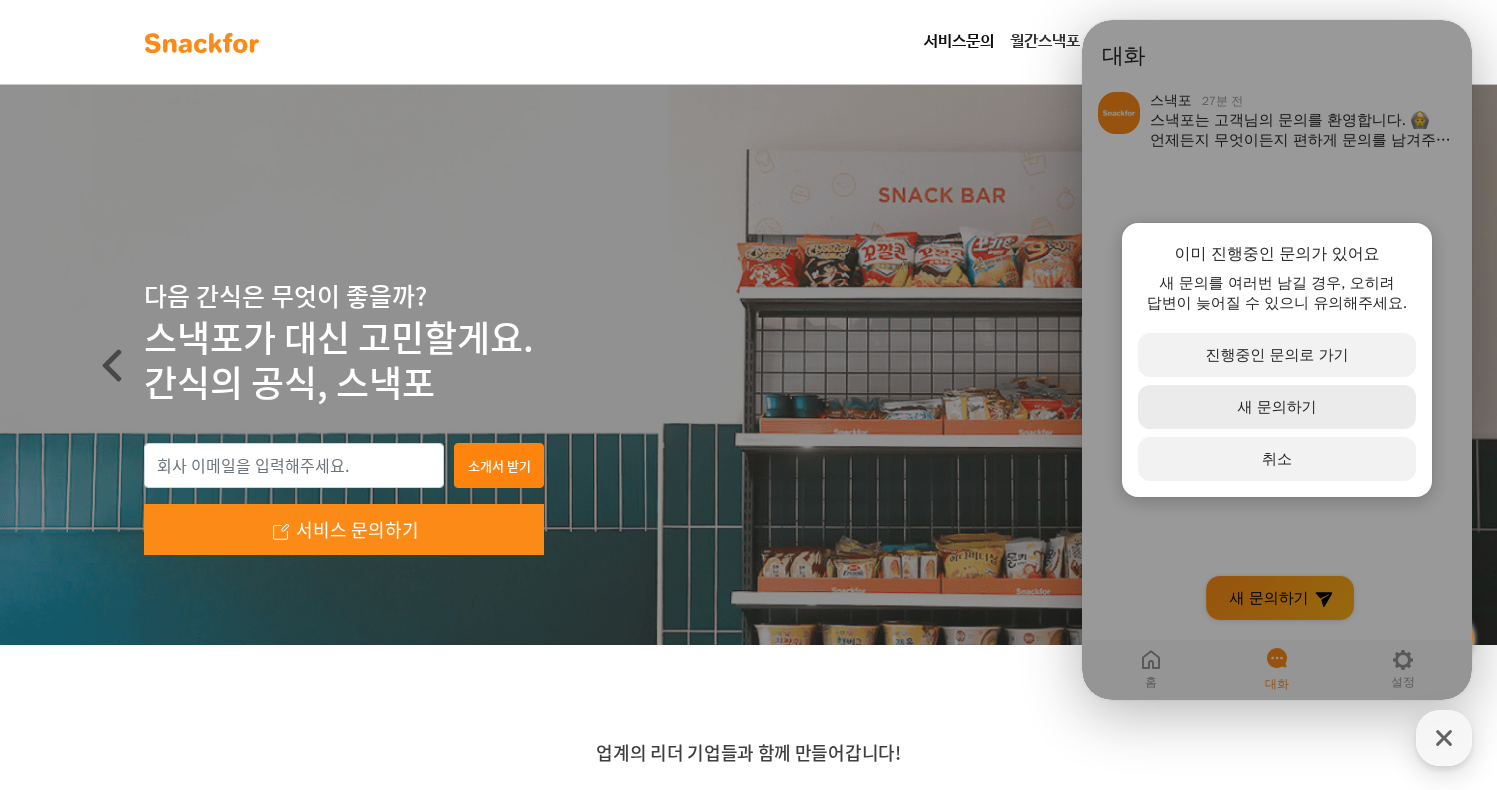 click on "새 문의하기" at bounding box center [1277, 407] 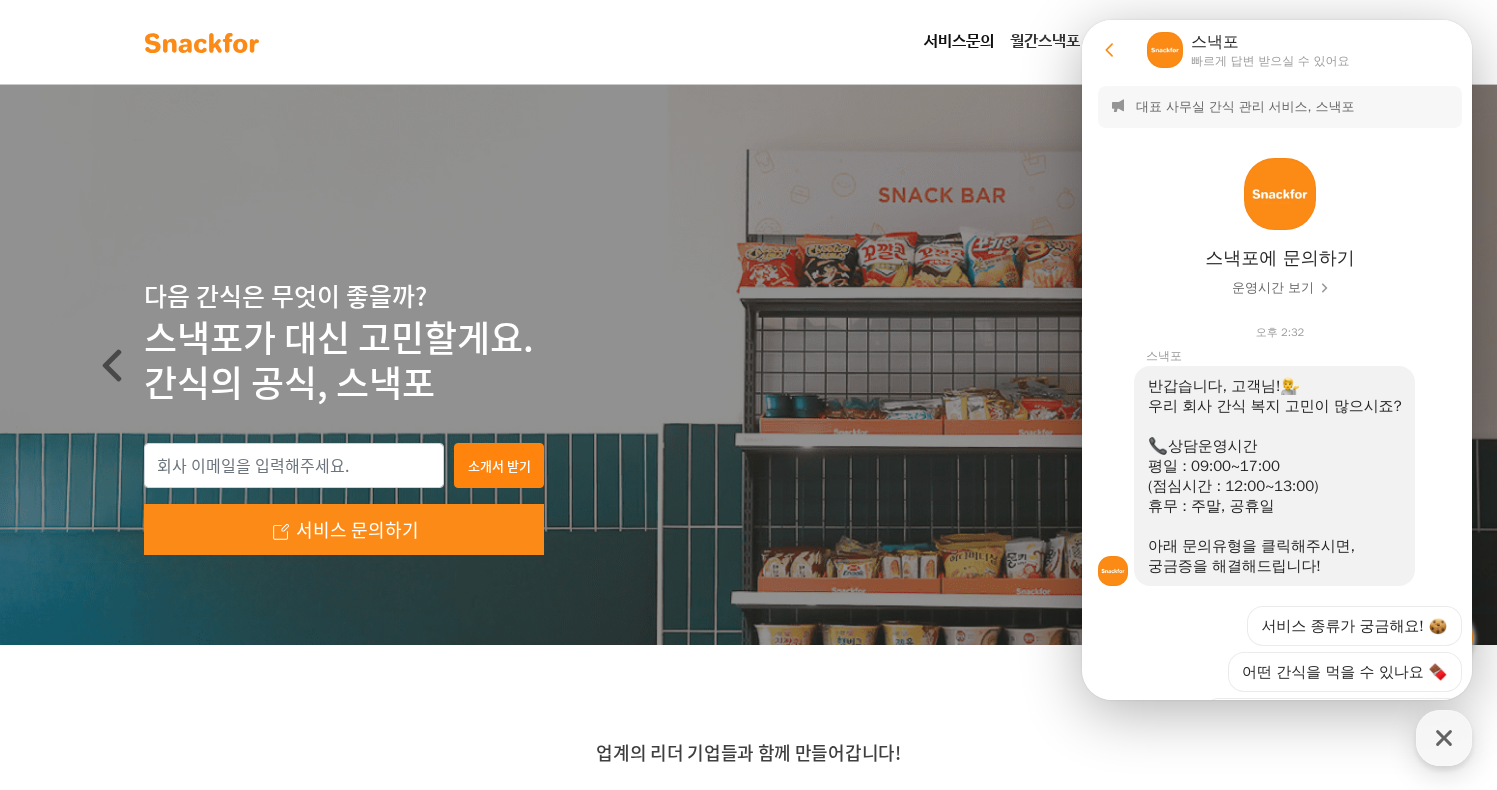 scroll, scrollTop: 258, scrollLeft: 0, axis: vertical 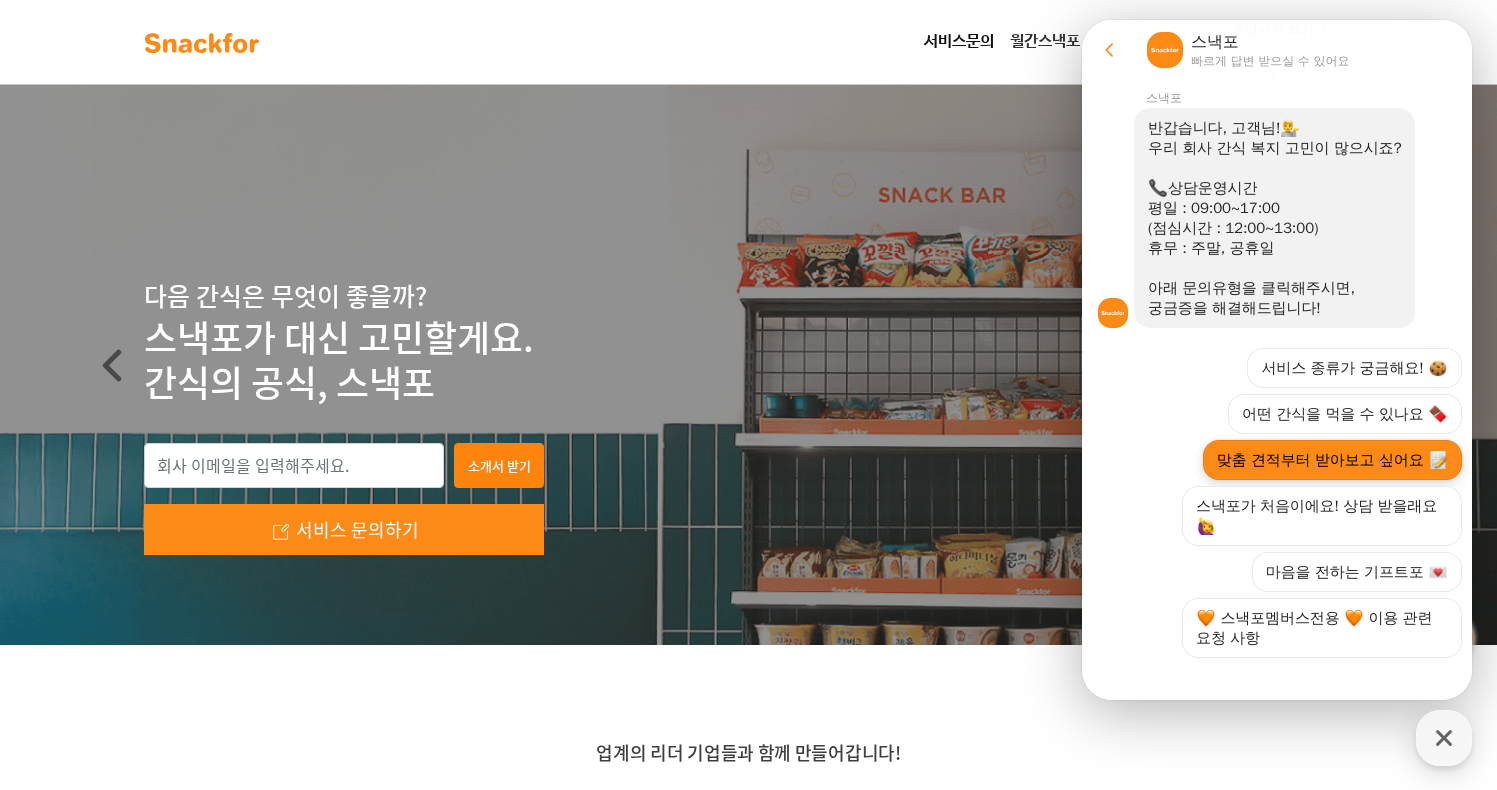 click on "맞춤 견적부터 받아보고 싶어요" at bounding box center (1332, 460) 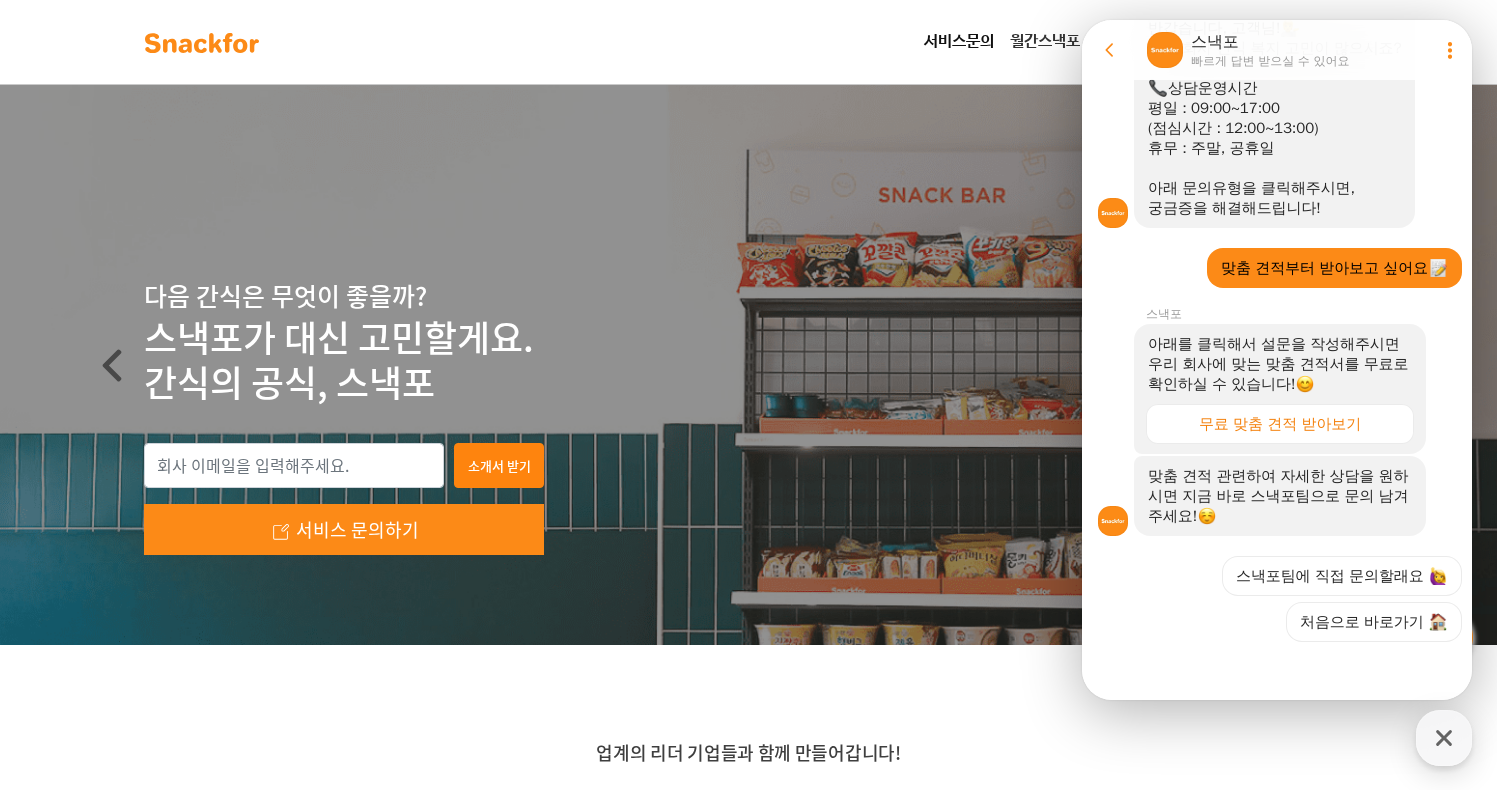 scroll, scrollTop: 362, scrollLeft: 0, axis: vertical 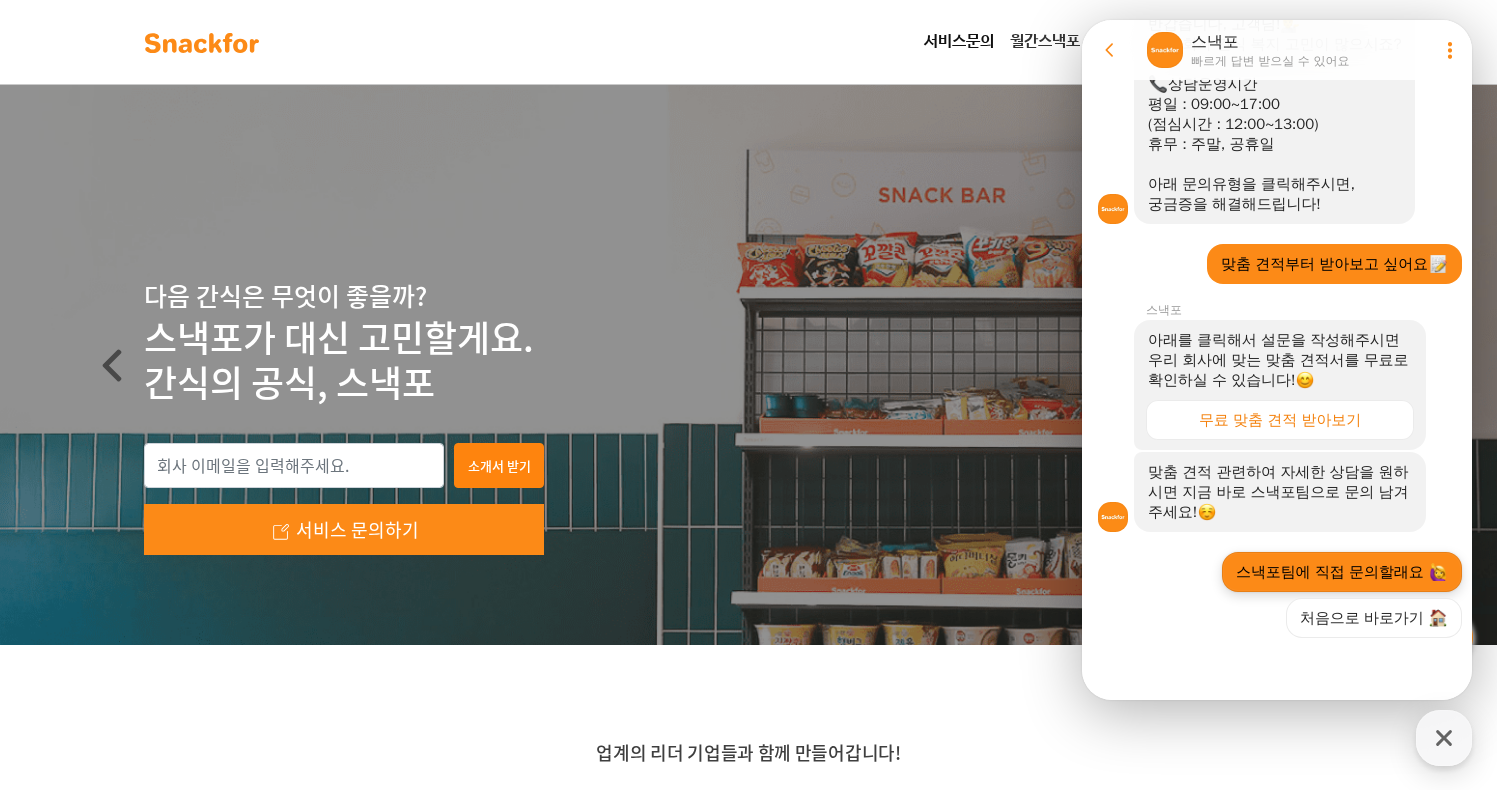 click on "스낵포팀에 직접 문의할래요" at bounding box center (1342, 572) 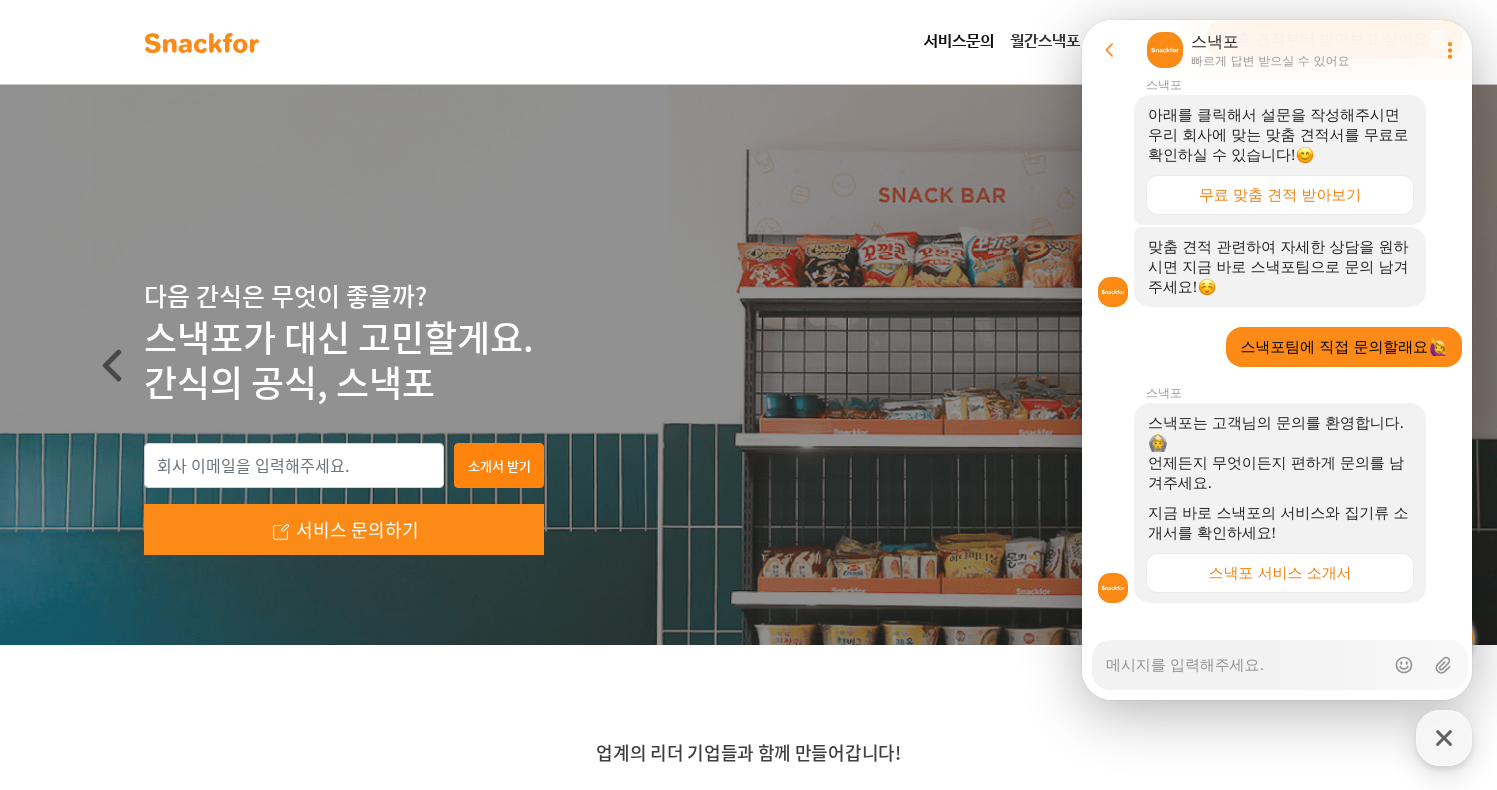 scroll, scrollTop: 592, scrollLeft: 0, axis: vertical 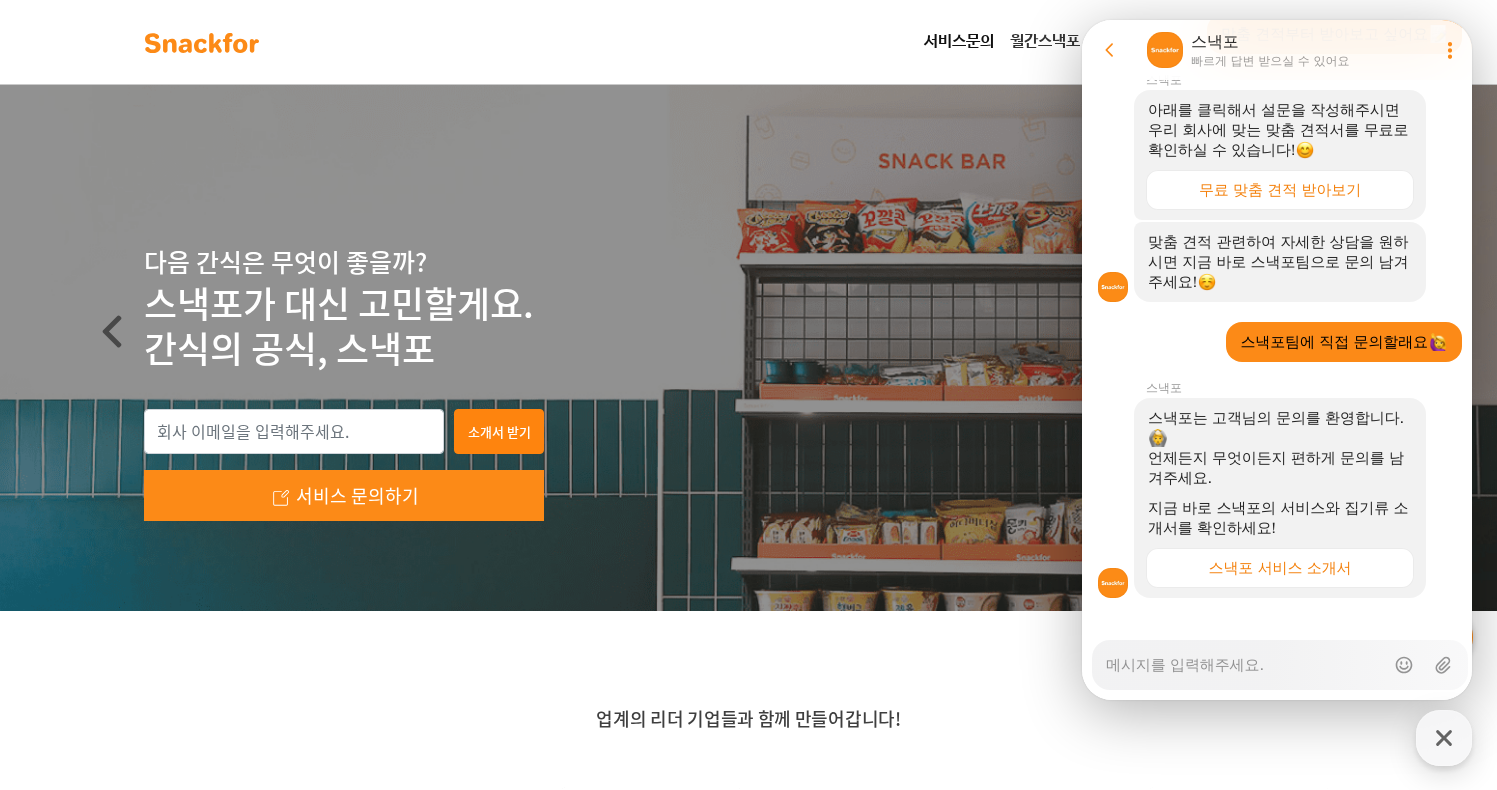 type on "x" 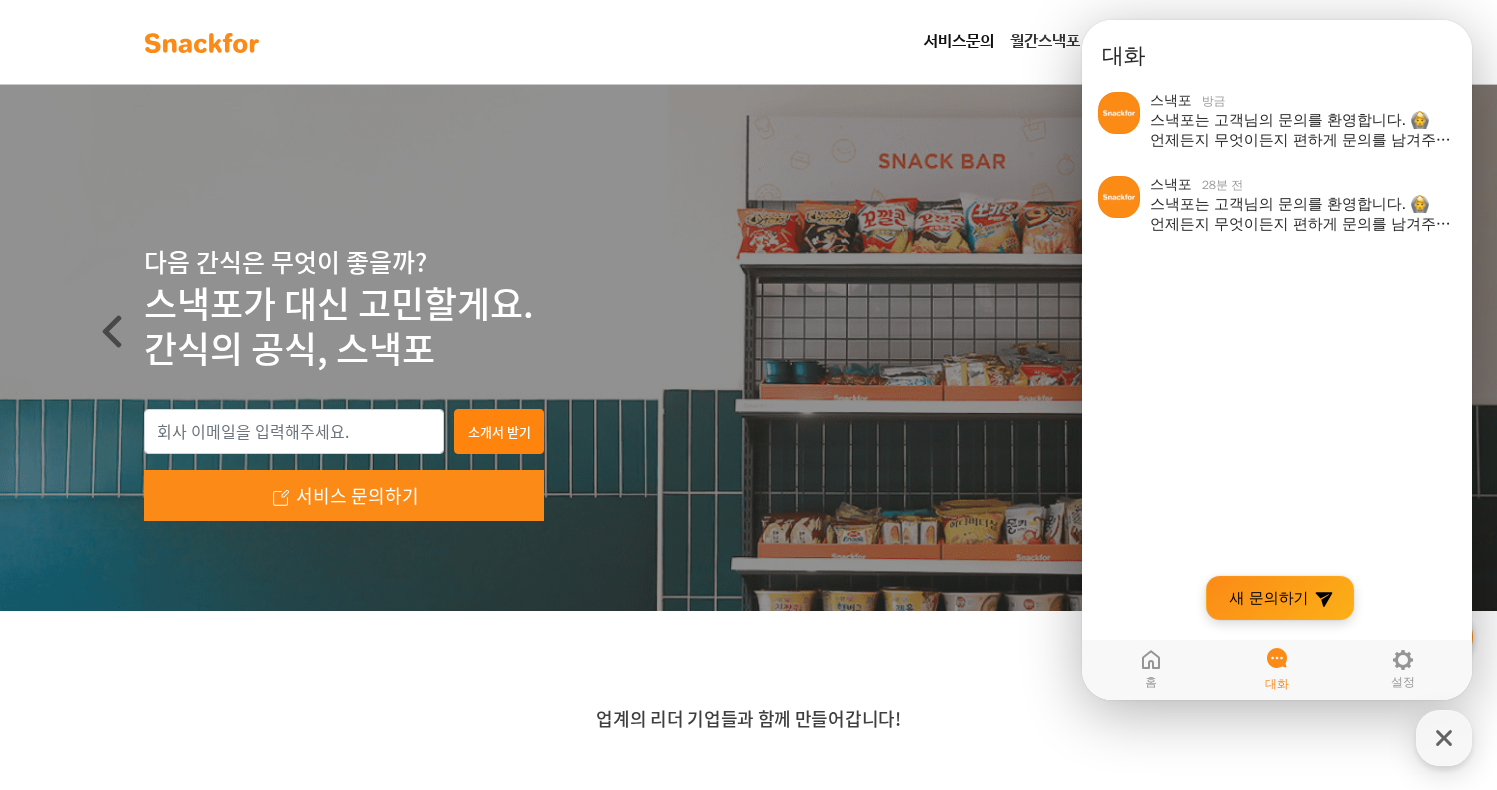 click on "새 문의하기" at bounding box center [1269, 598] 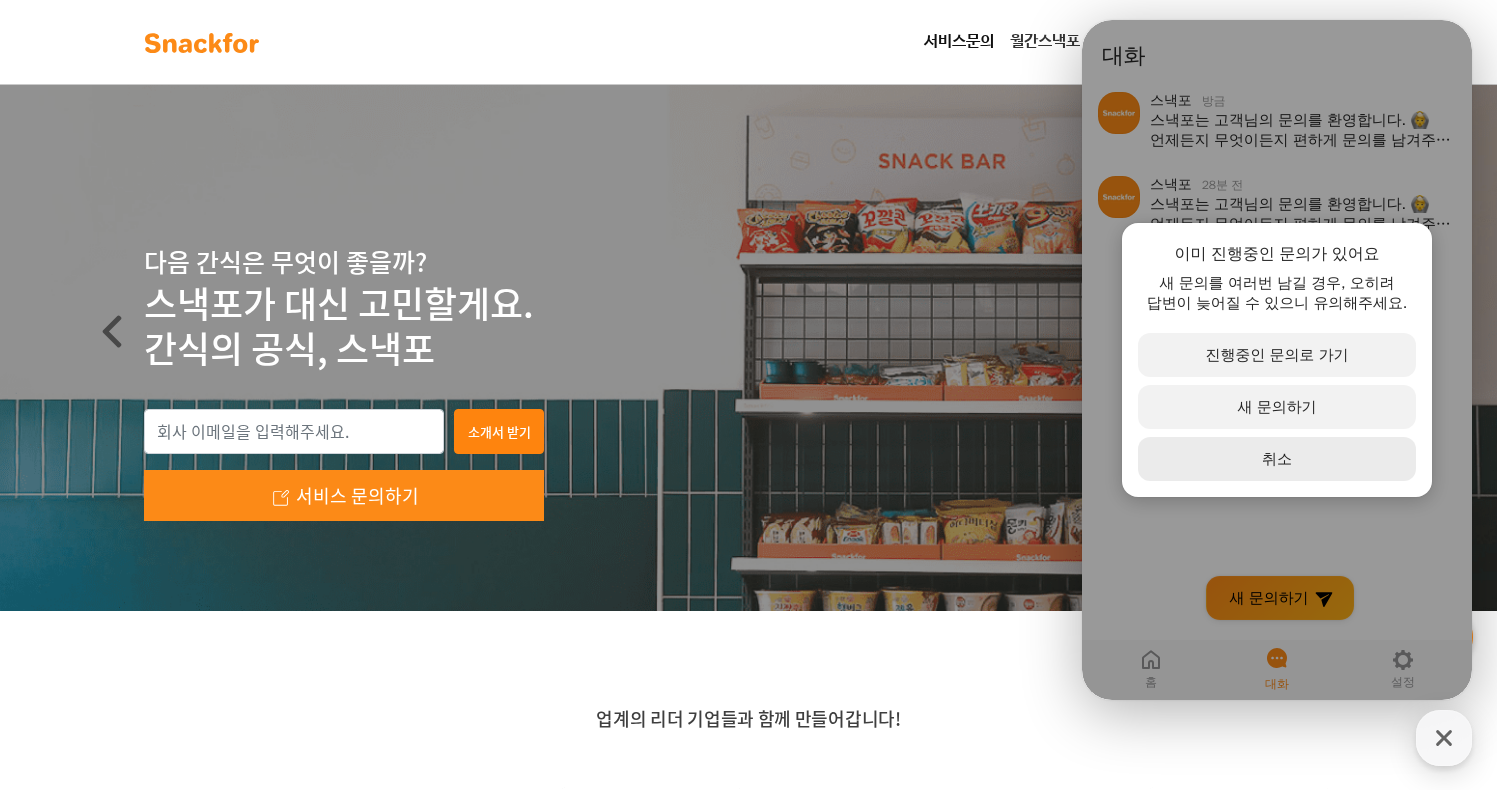 click on "secondary  Button  취소" at bounding box center [1277, 459] 